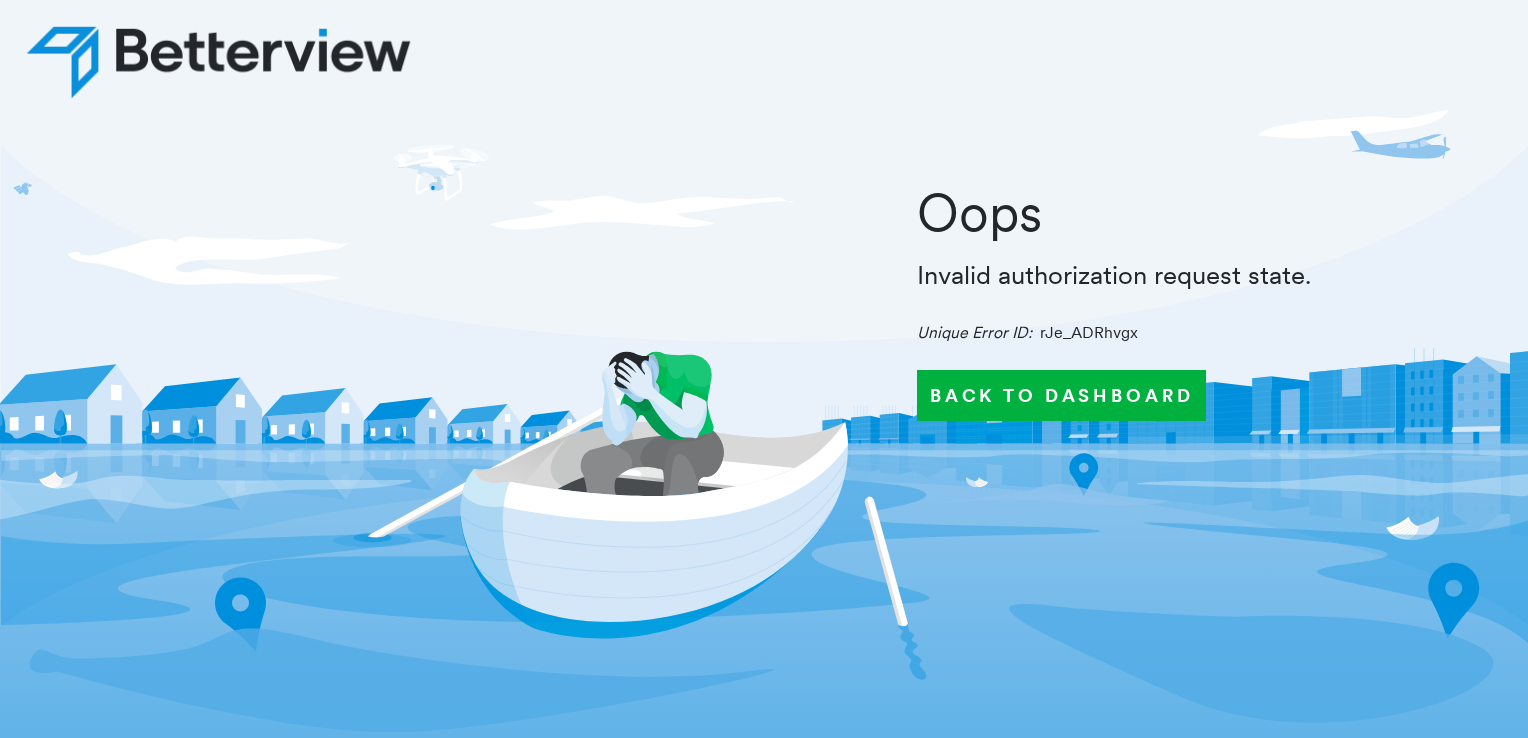 scroll, scrollTop: 0, scrollLeft: 0, axis: both 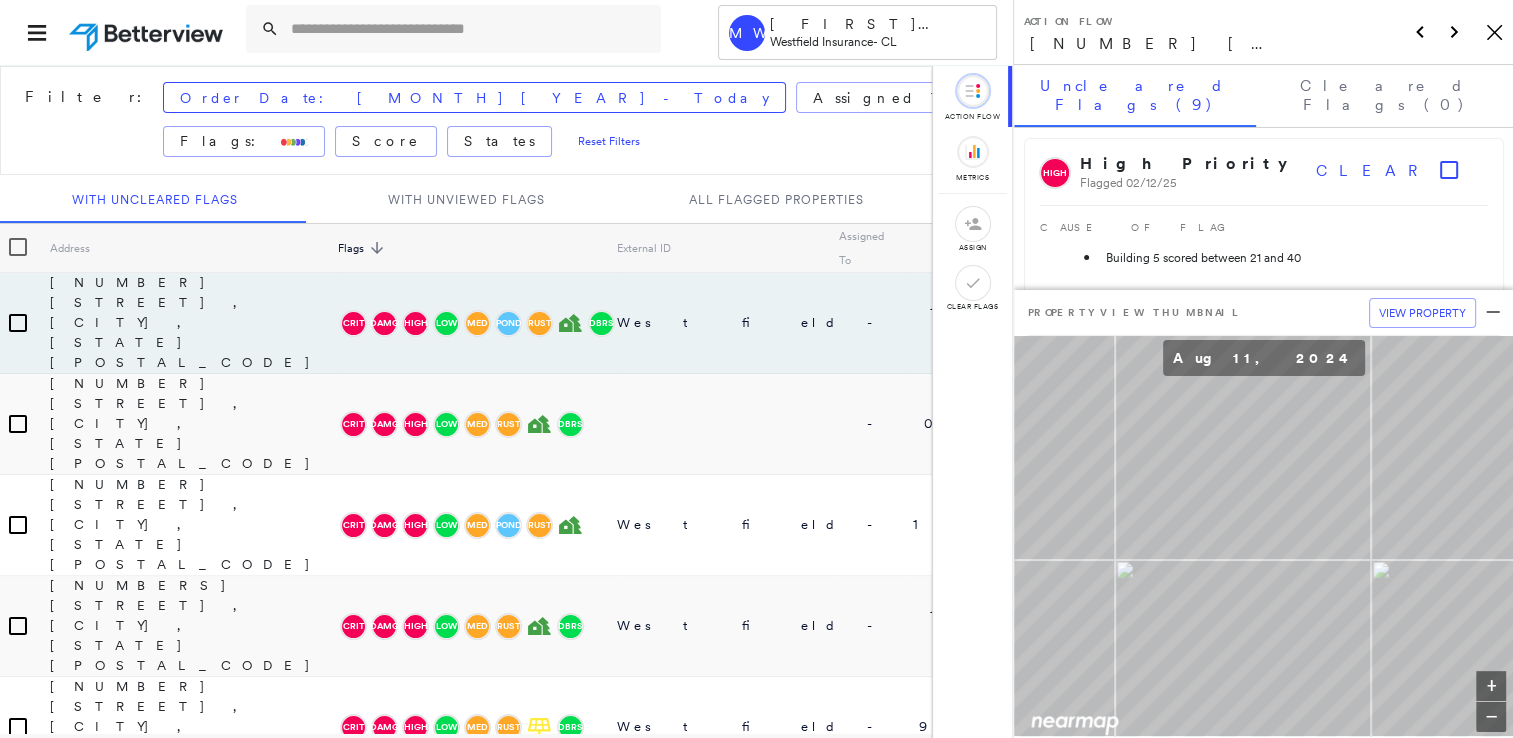 click on "Action Flow [NUMBER] [STREET], [CITY], [STATE] [POSTAL_CODE] Icon_Closemodal" at bounding box center [1263, 32] 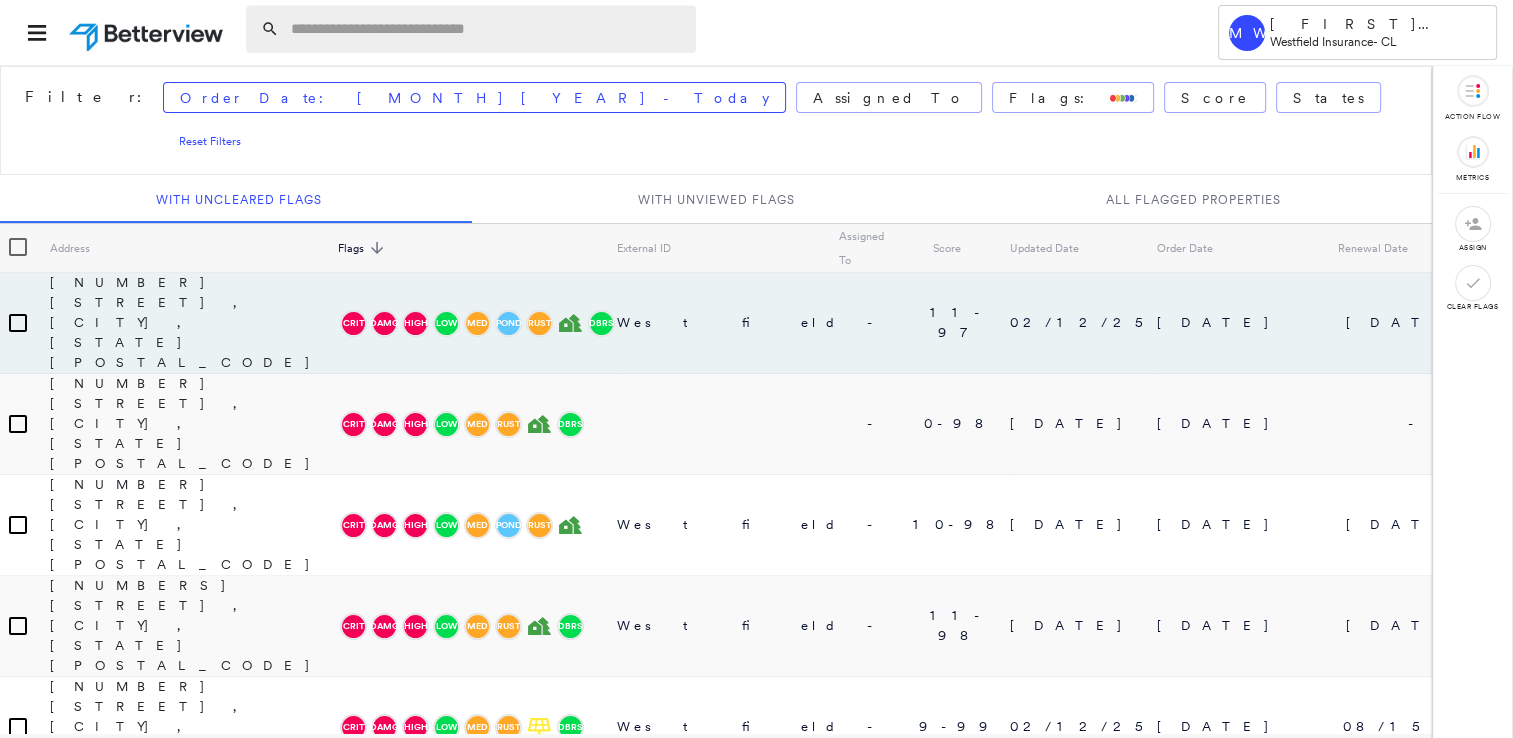 click at bounding box center [487, 29] 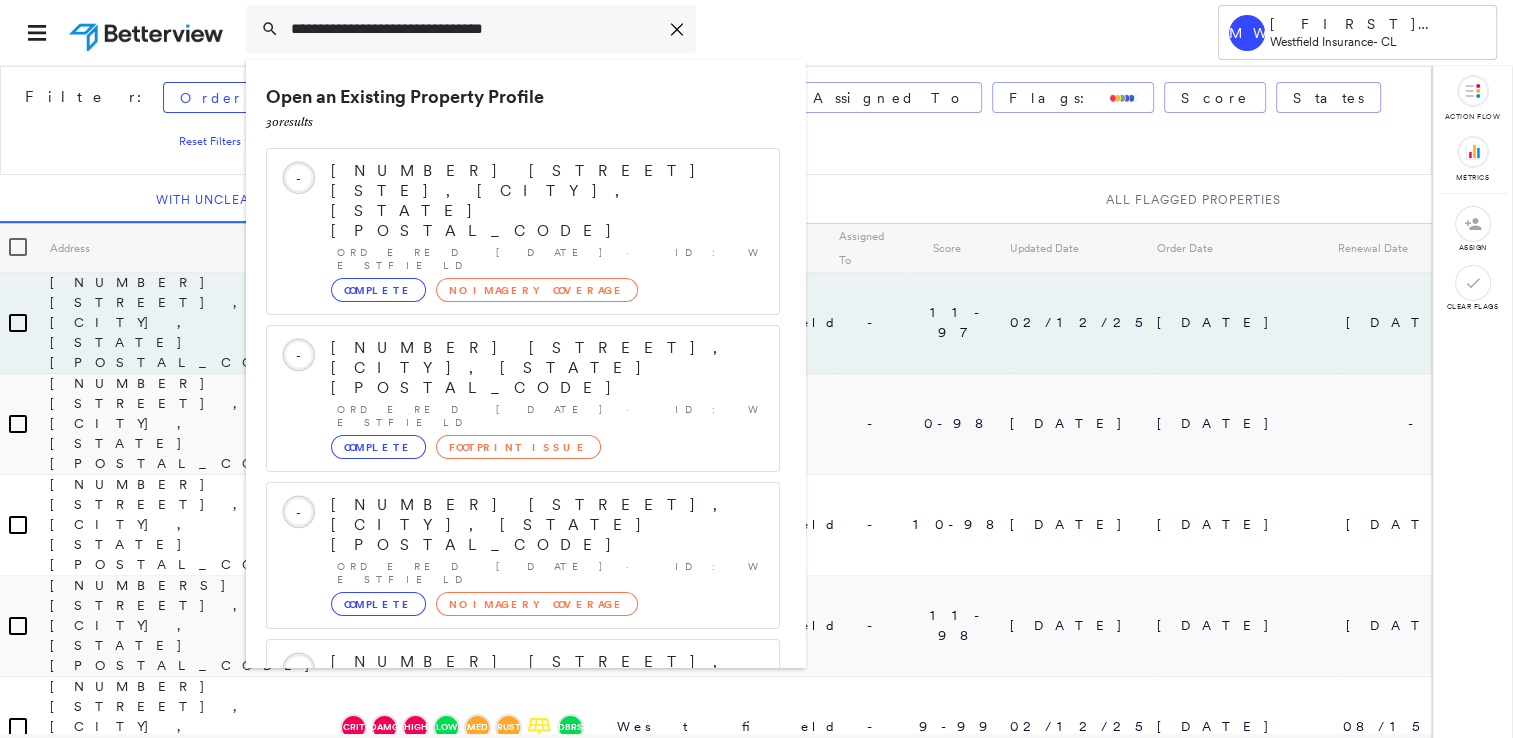 type on "**********" 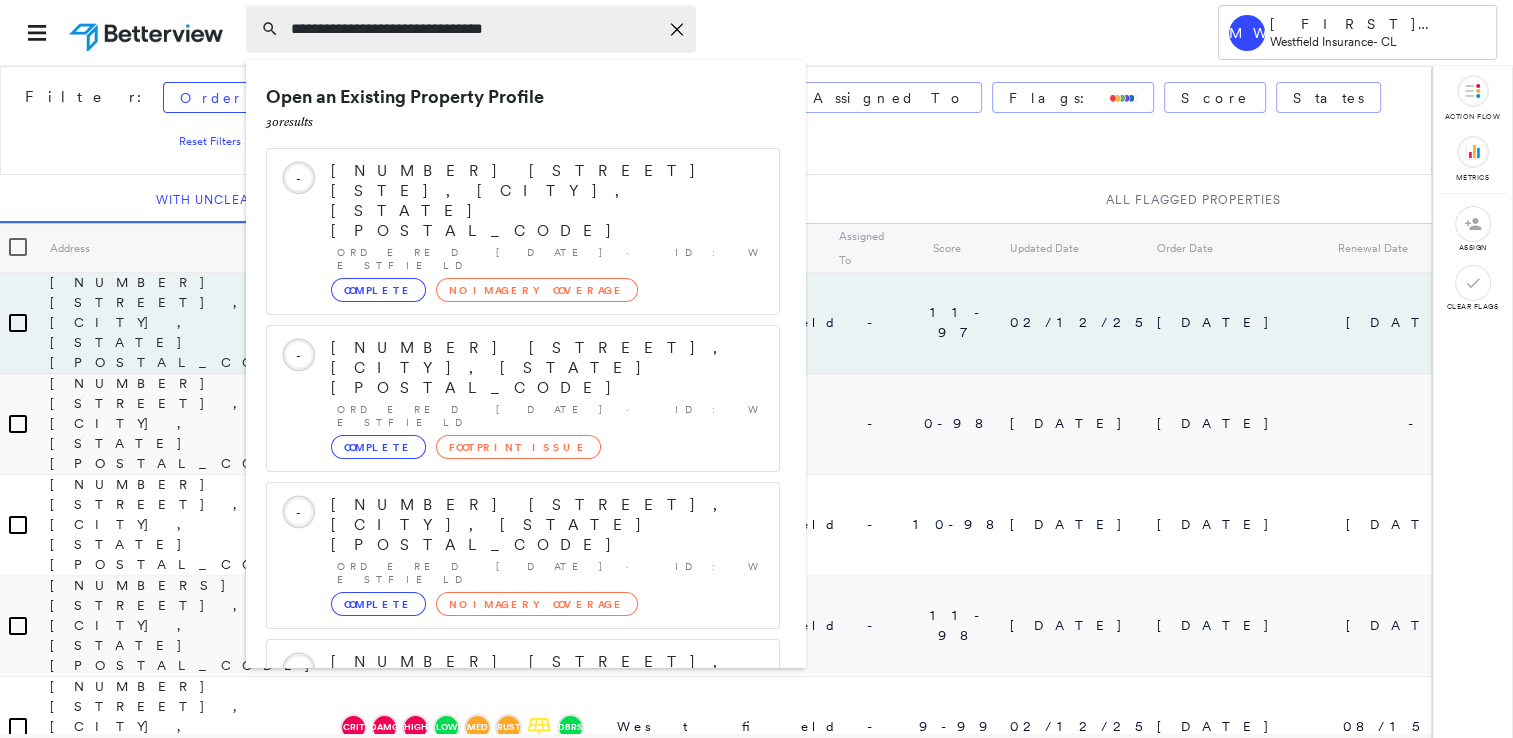 click on "**********" at bounding box center (474, 29) 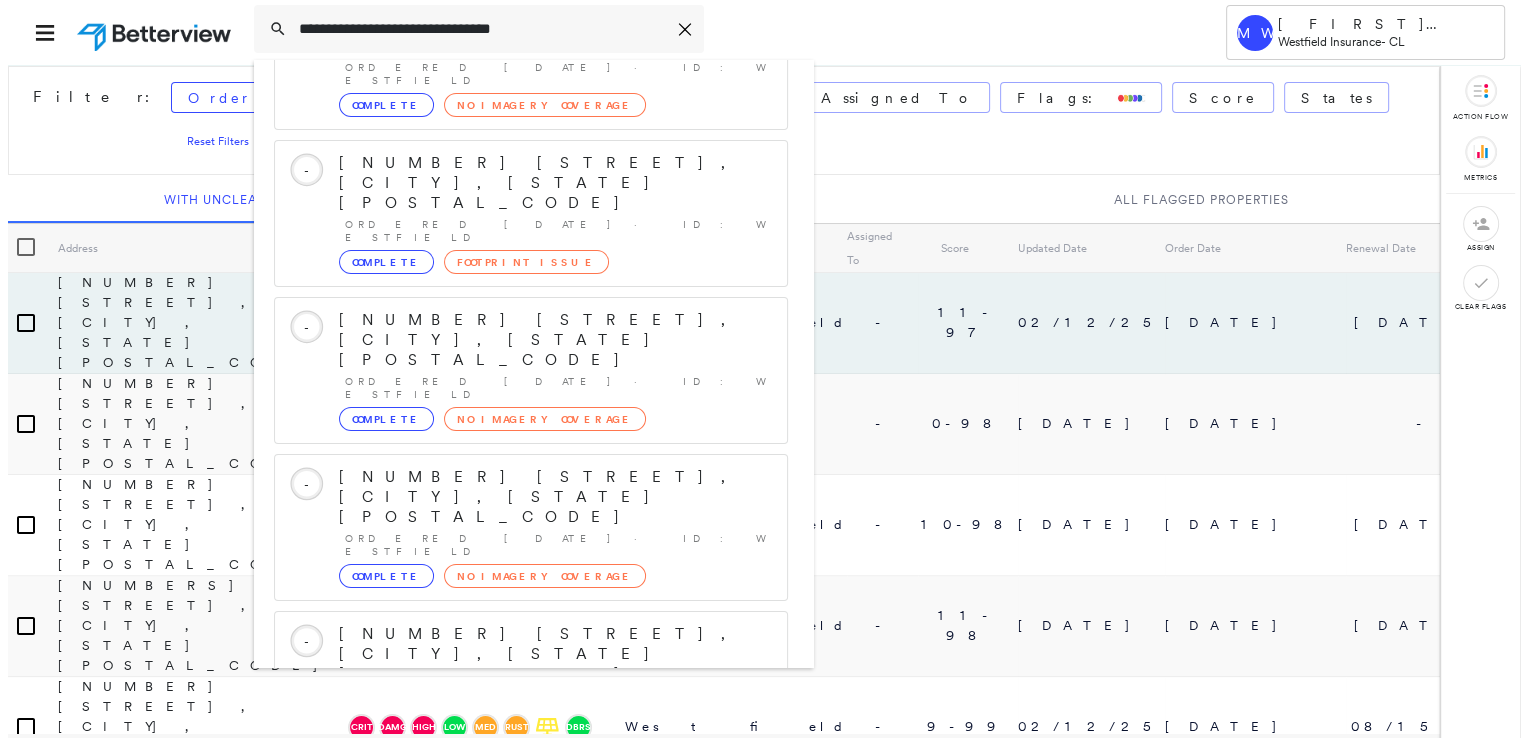 scroll, scrollTop: 208, scrollLeft: 0, axis: vertical 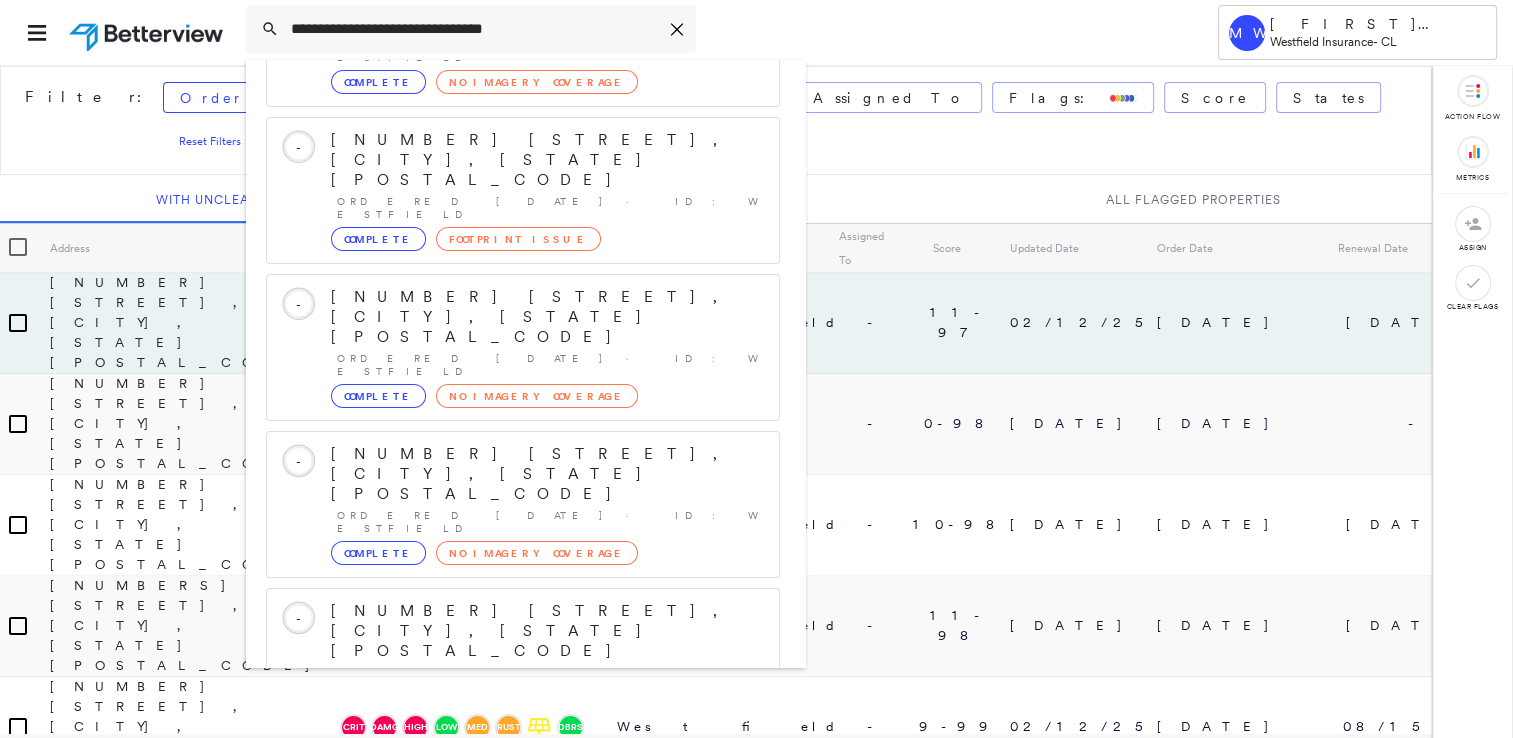 click on "[NUMBER] [STREET], [CITY], [STATE] [POSTAL_CODE]" at bounding box center [501, 923] 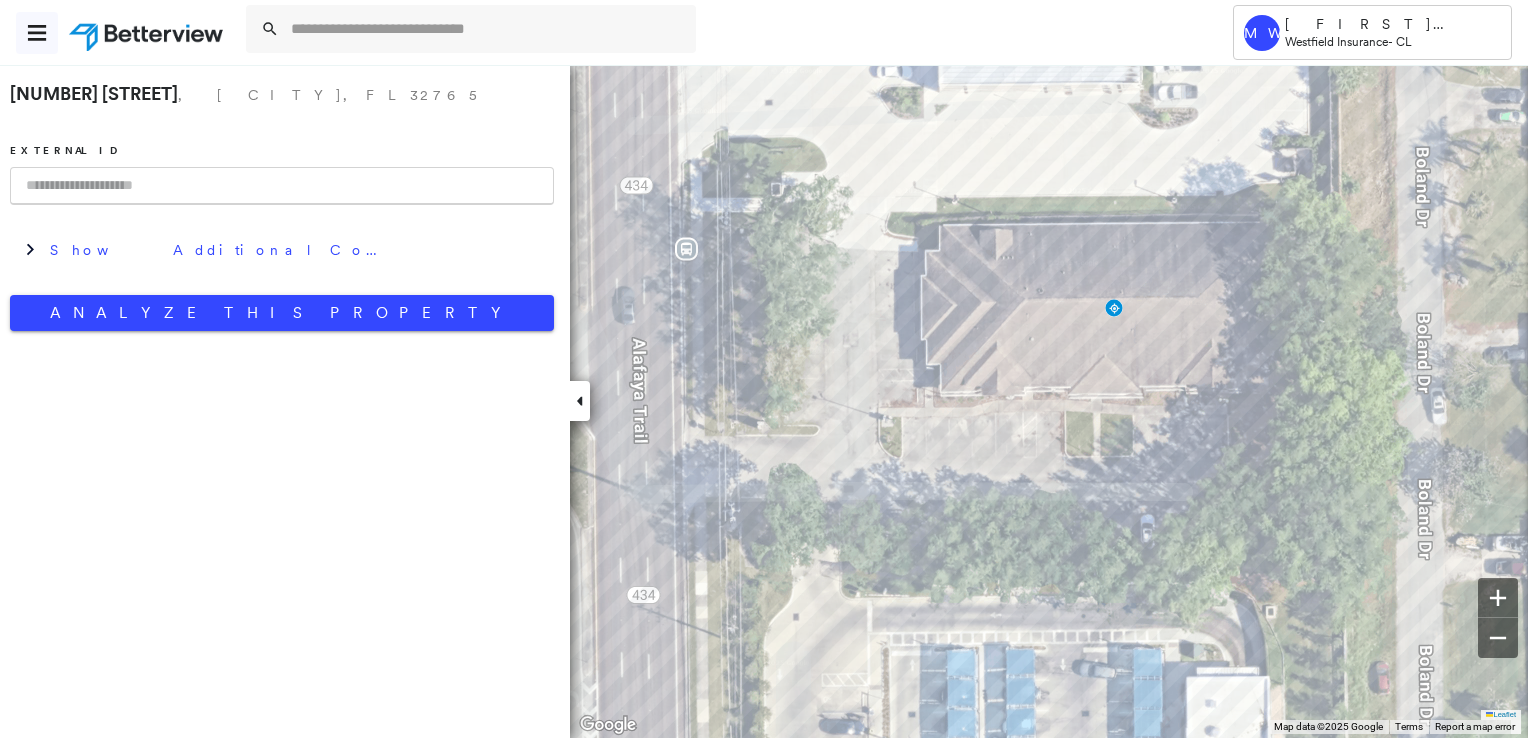 click 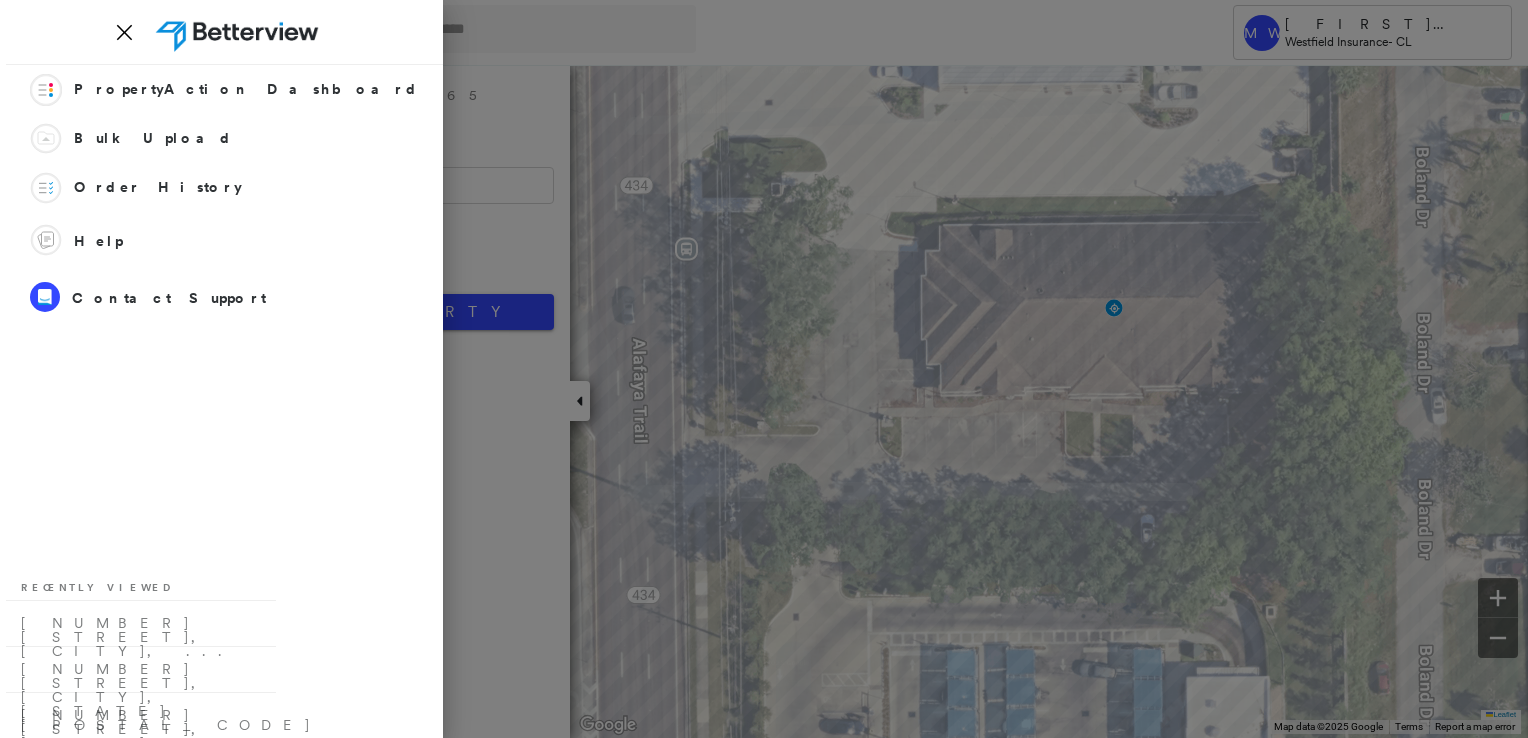 click at bounding box center (764, 369) 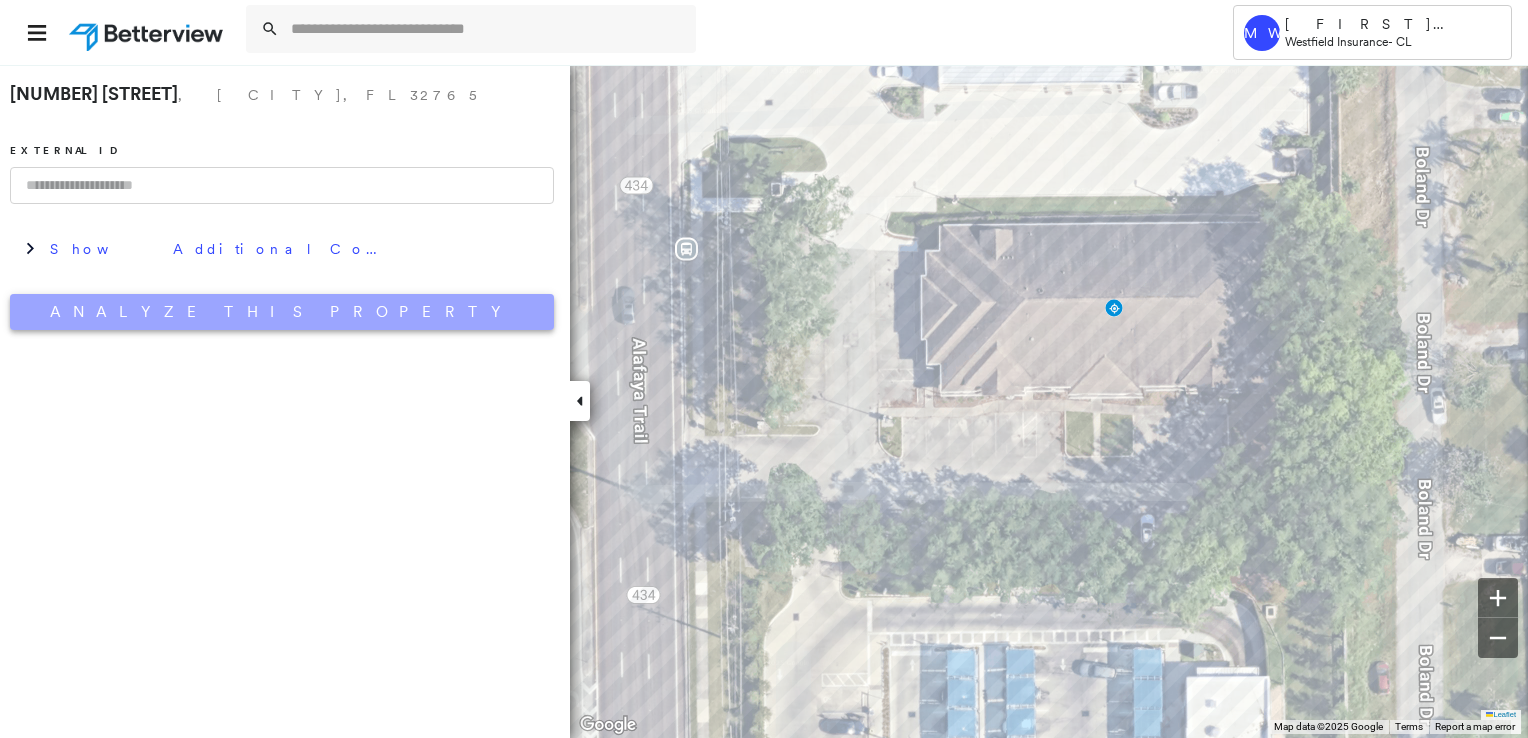 click on "Analyze This Property" at bounding box center [282, 312] 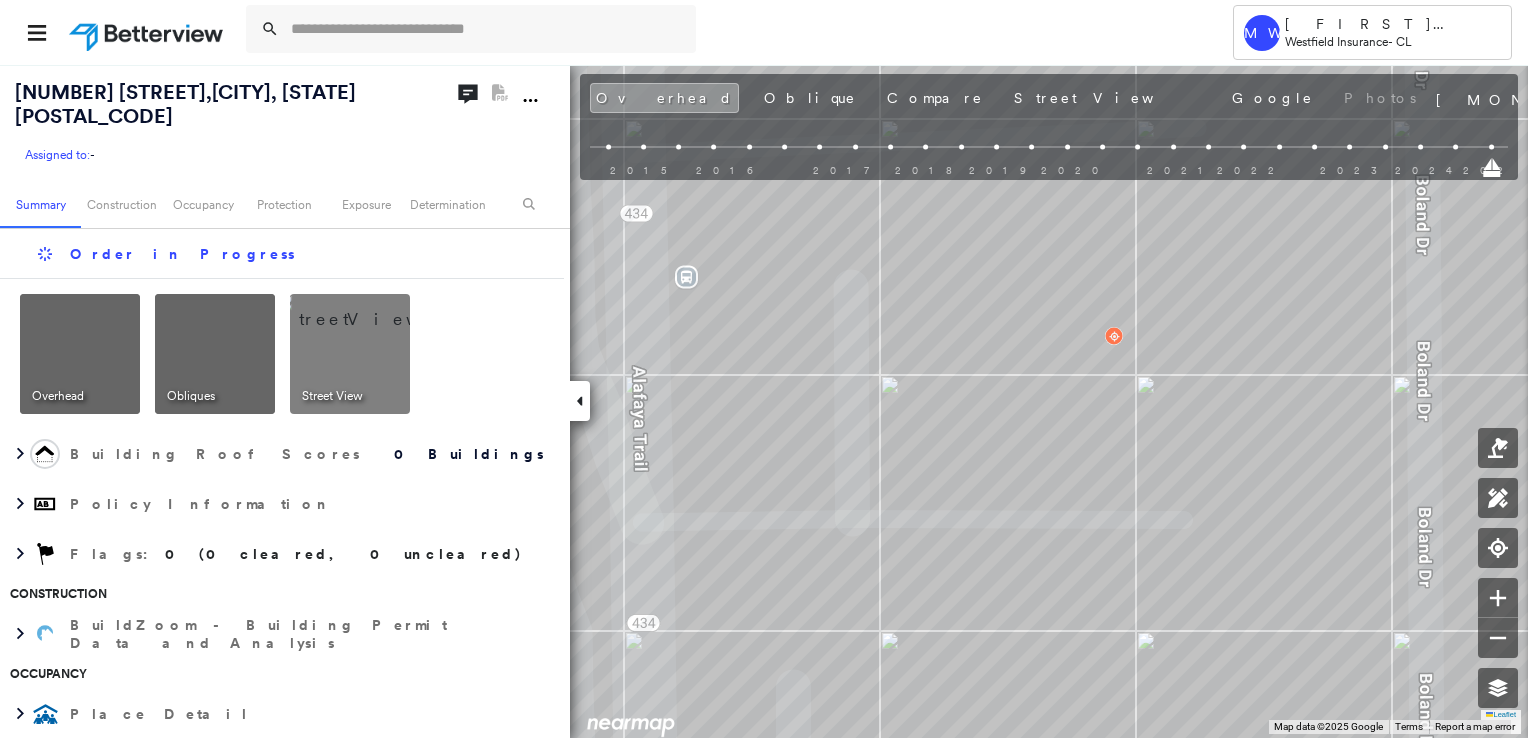 click on "PDF Report Not Available" 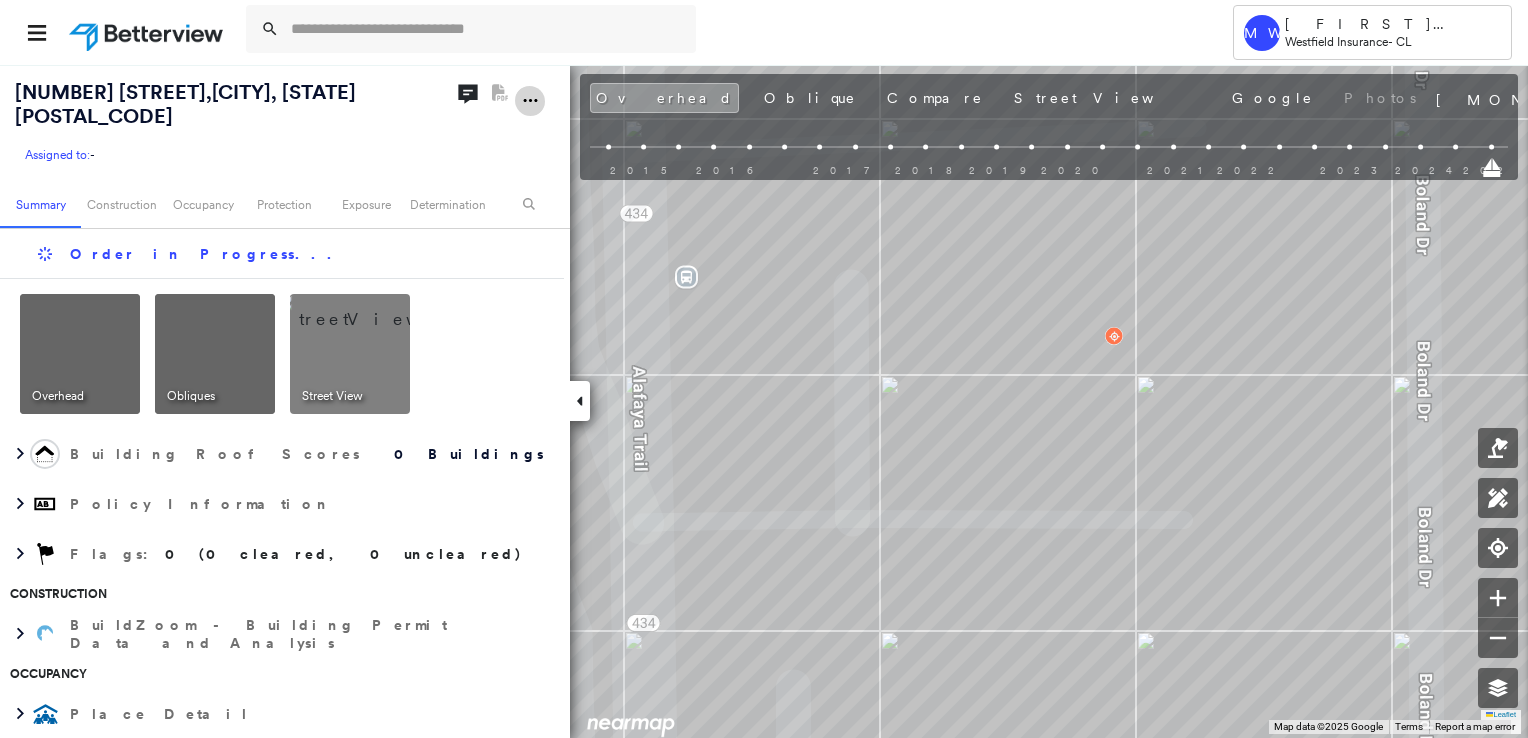 click 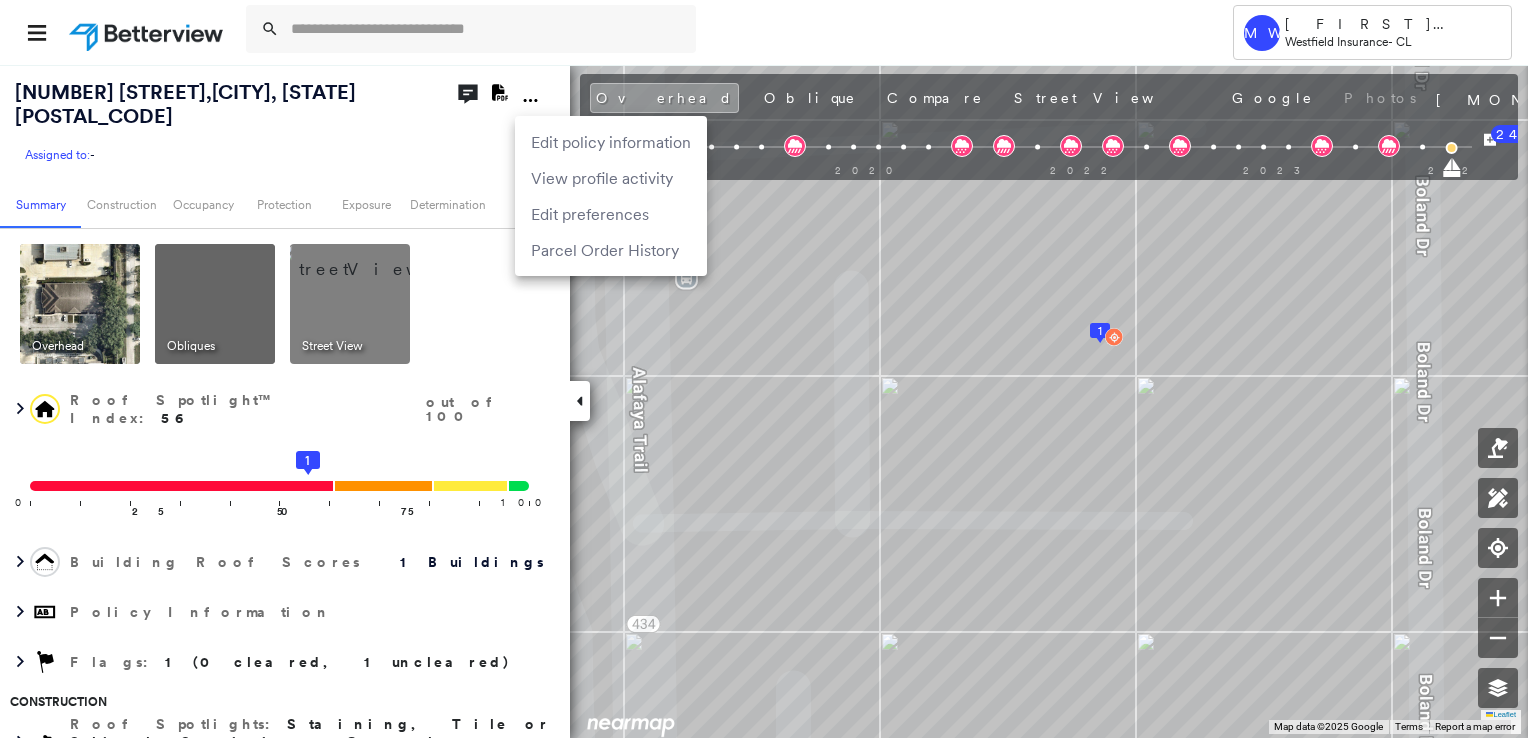click at bounding box center [764, 369] 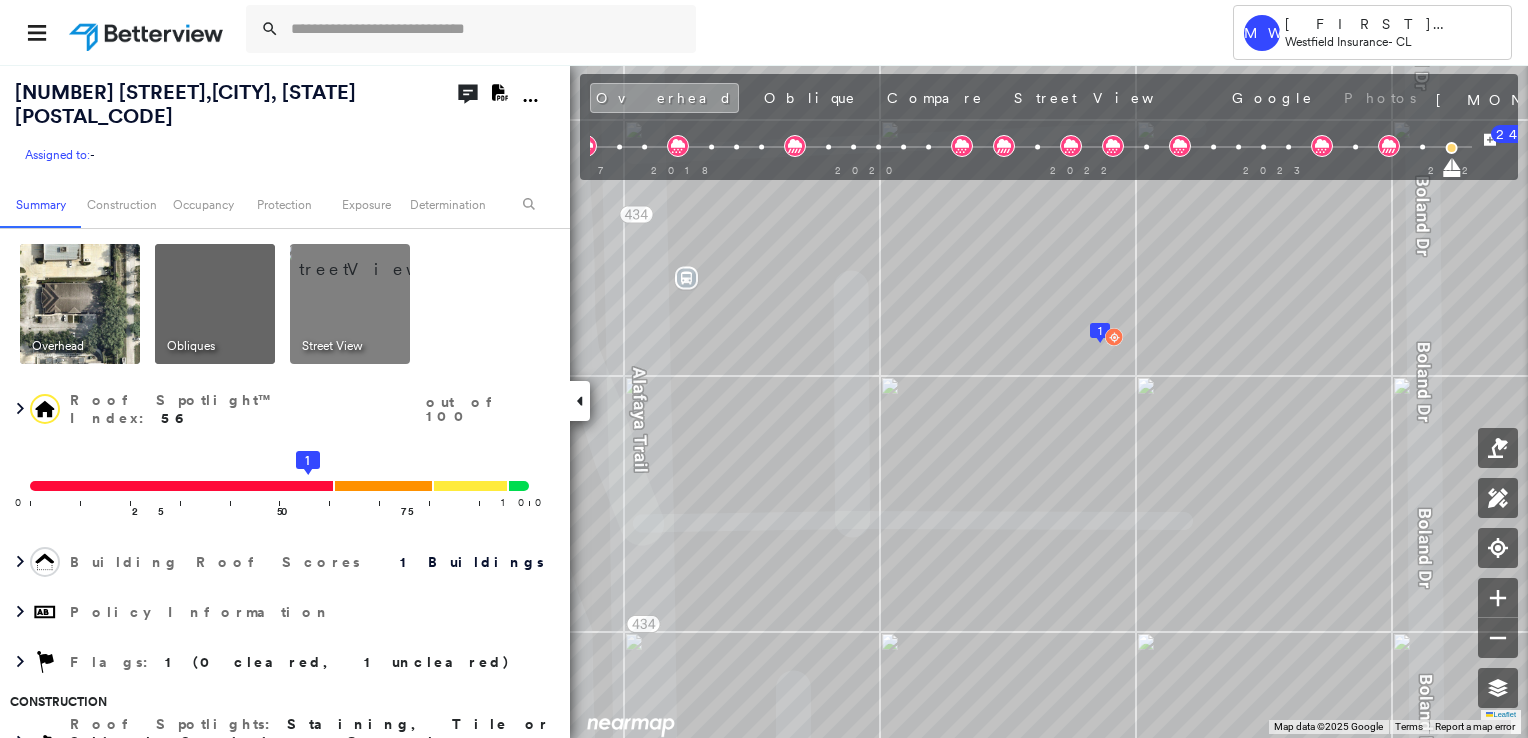 click 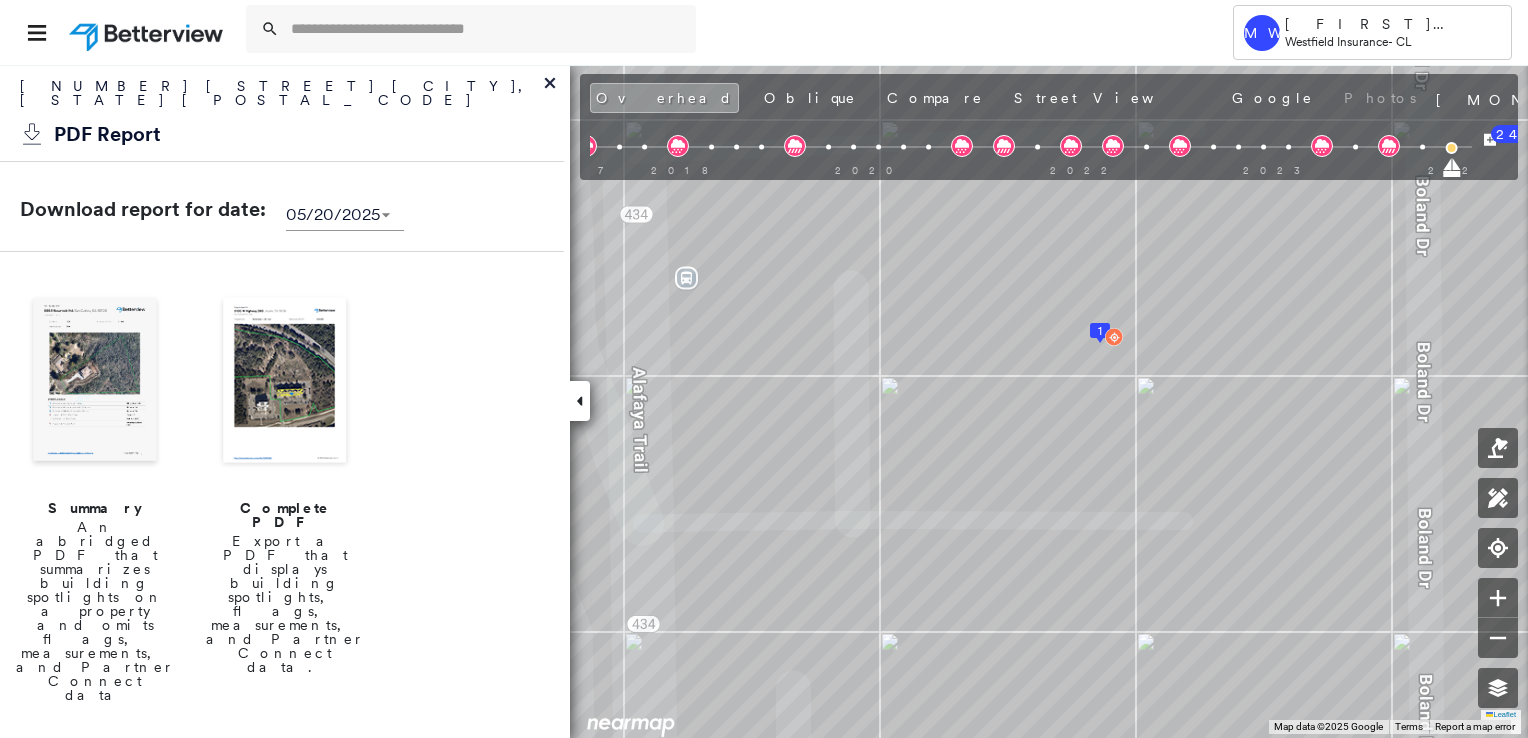 drag, startPoint x: 554, startPoint y: 283, endPoint x: 548, endPoint y: 352, distance: 69.260376 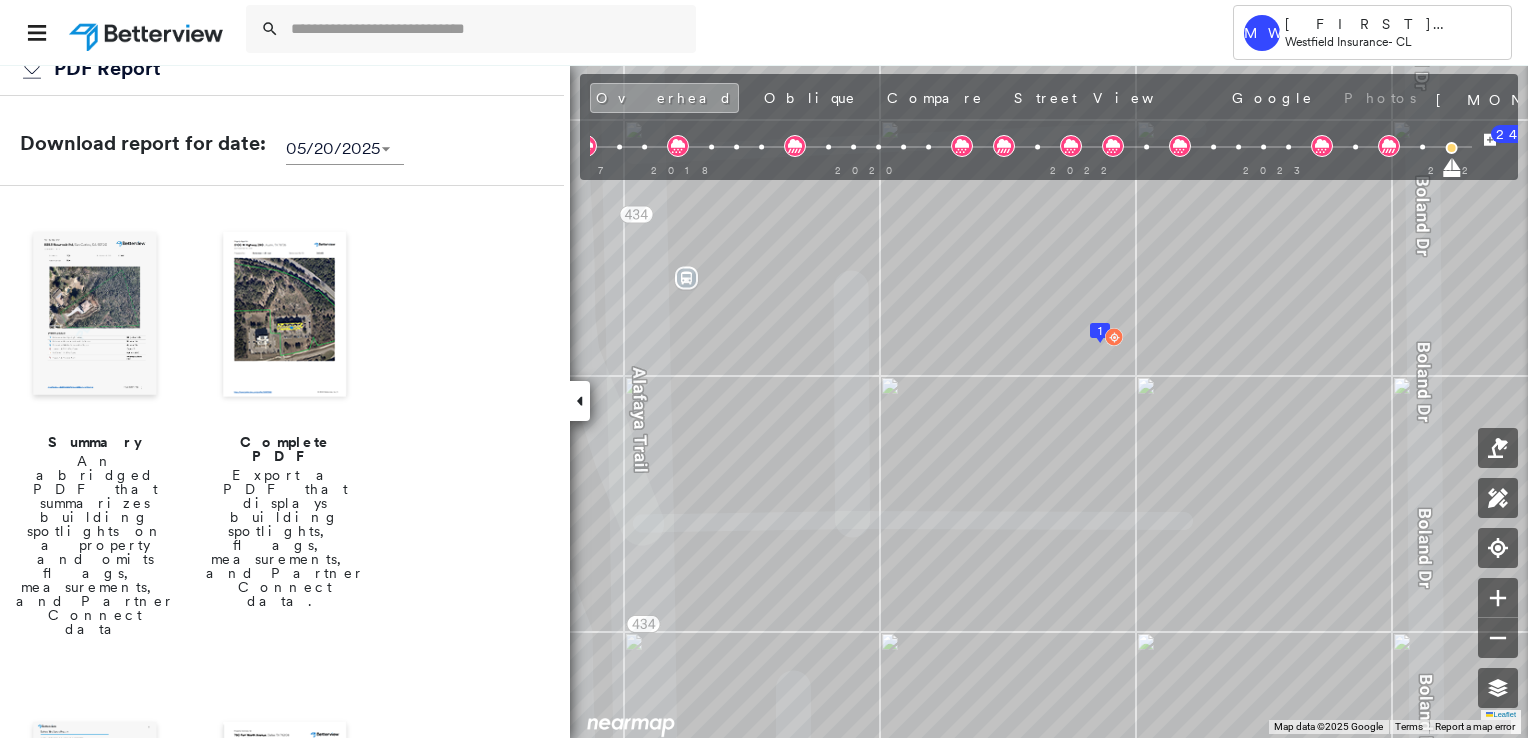 scroll, scrollTop: 64, scrollLeft: 0, axis: vertical 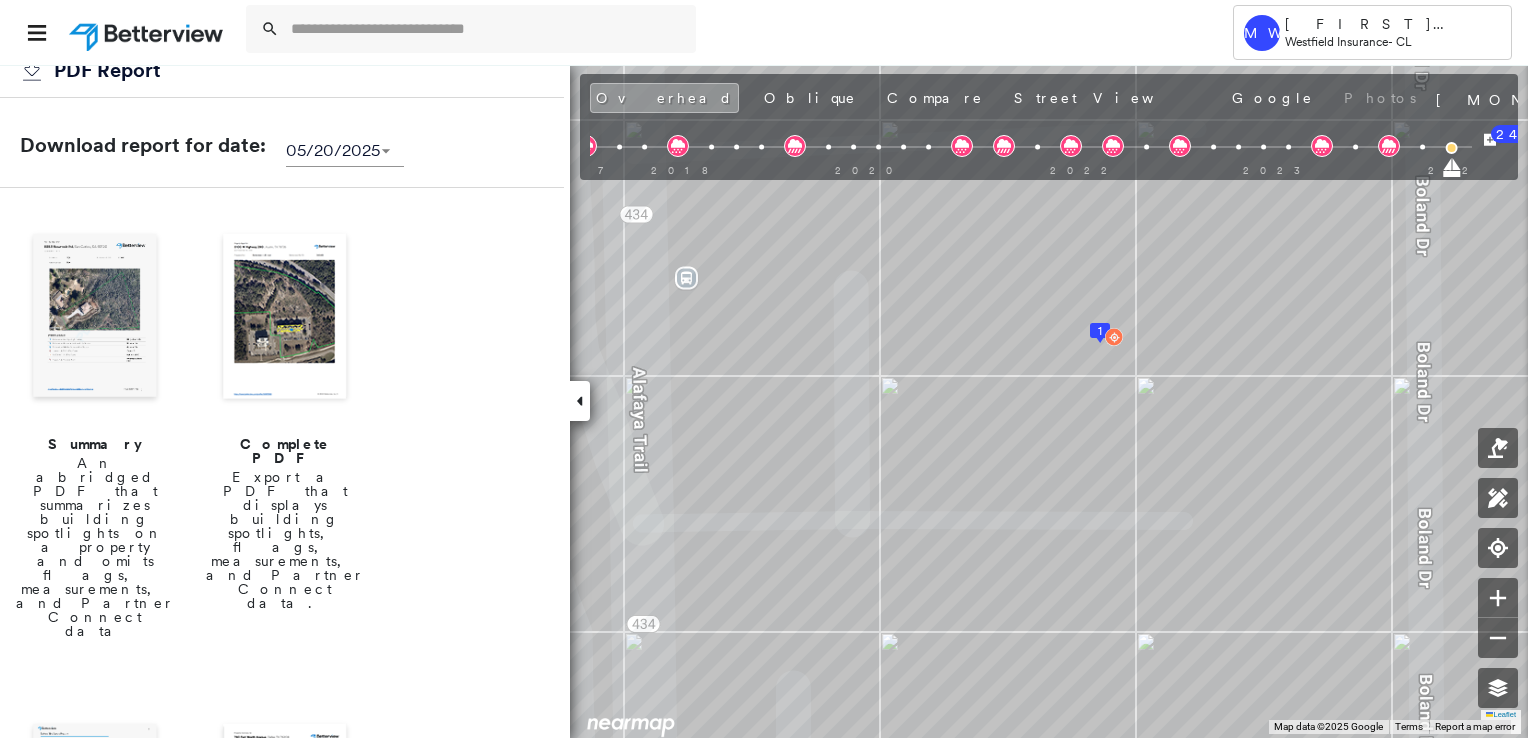 click at bounding box center (285, 318) 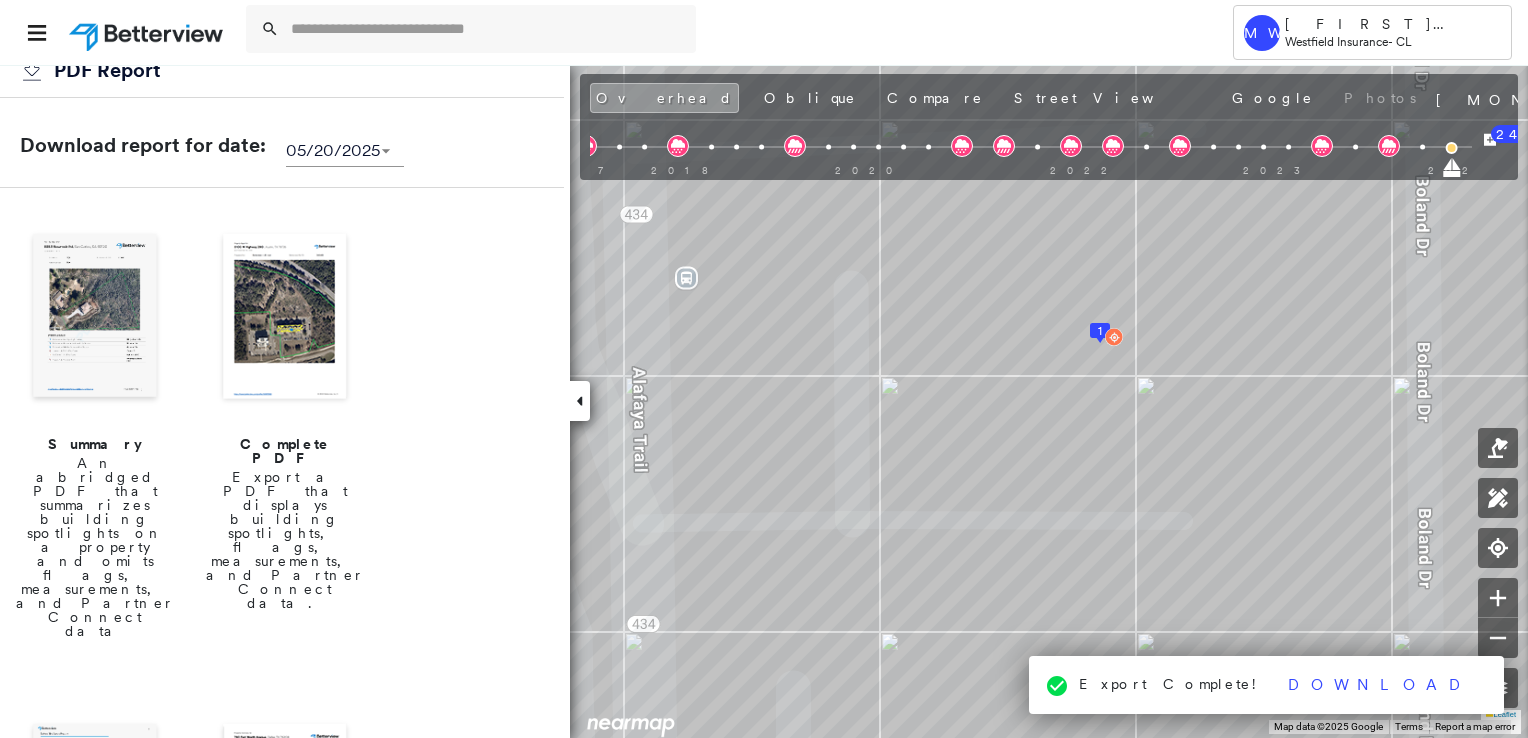 click on "Export Complete!" at bounding box center (1172, 684) 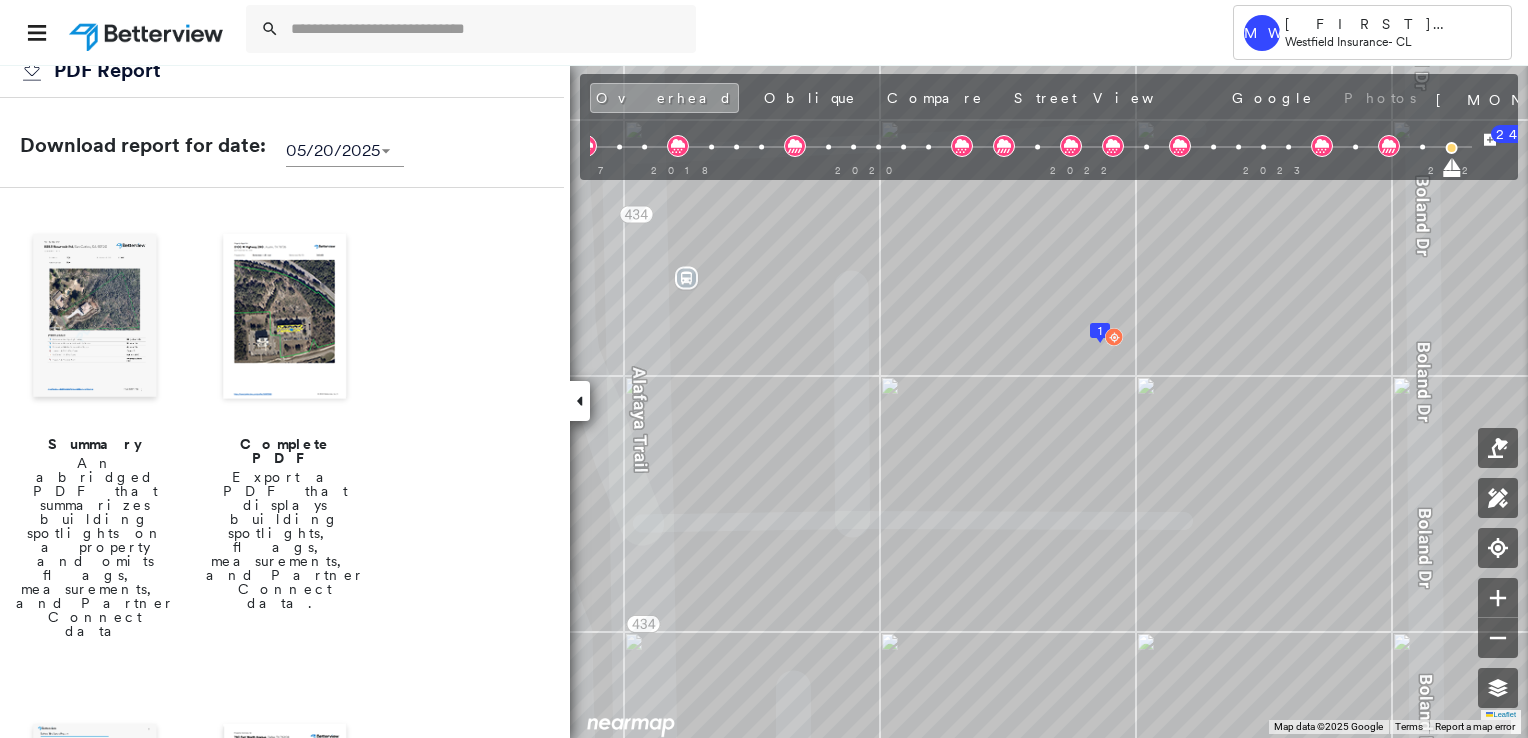 click at bounding box center (285, 318) 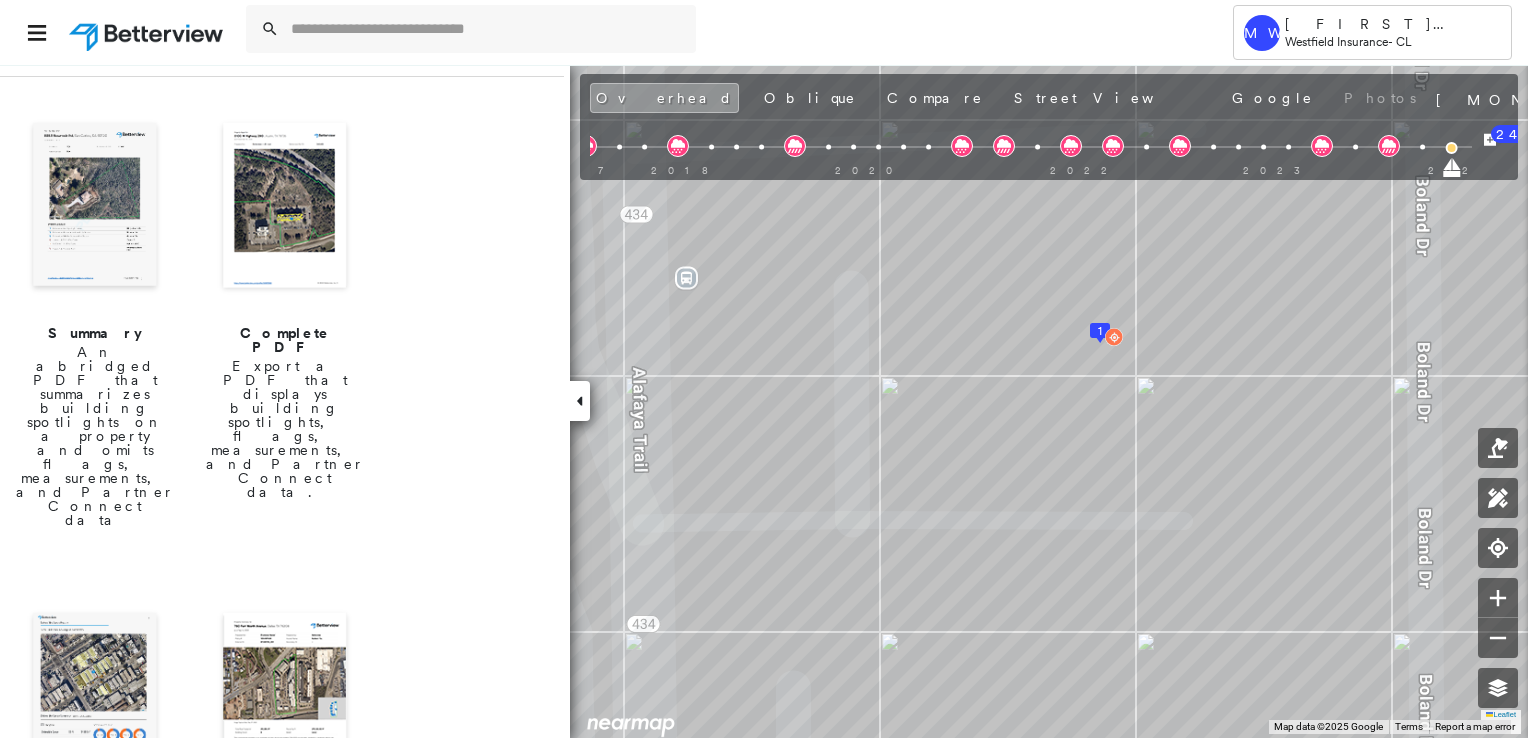 scroll, scrollTop: 58, scrollLeft: 0, axis: vertical 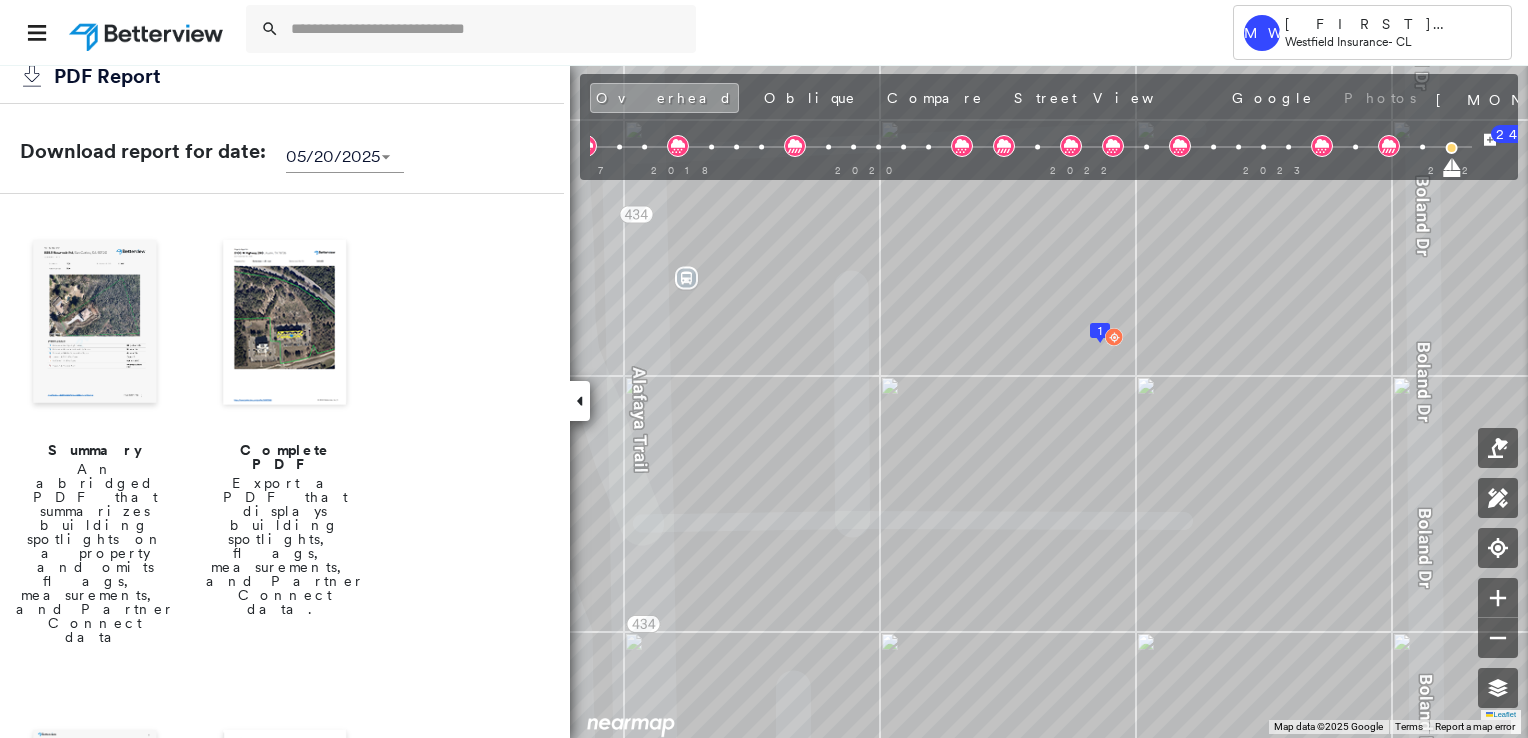 click on "Export a PDF that displays building spotlights, flags, measurements, and Partner Connect data." at bounding box center (285, 546) 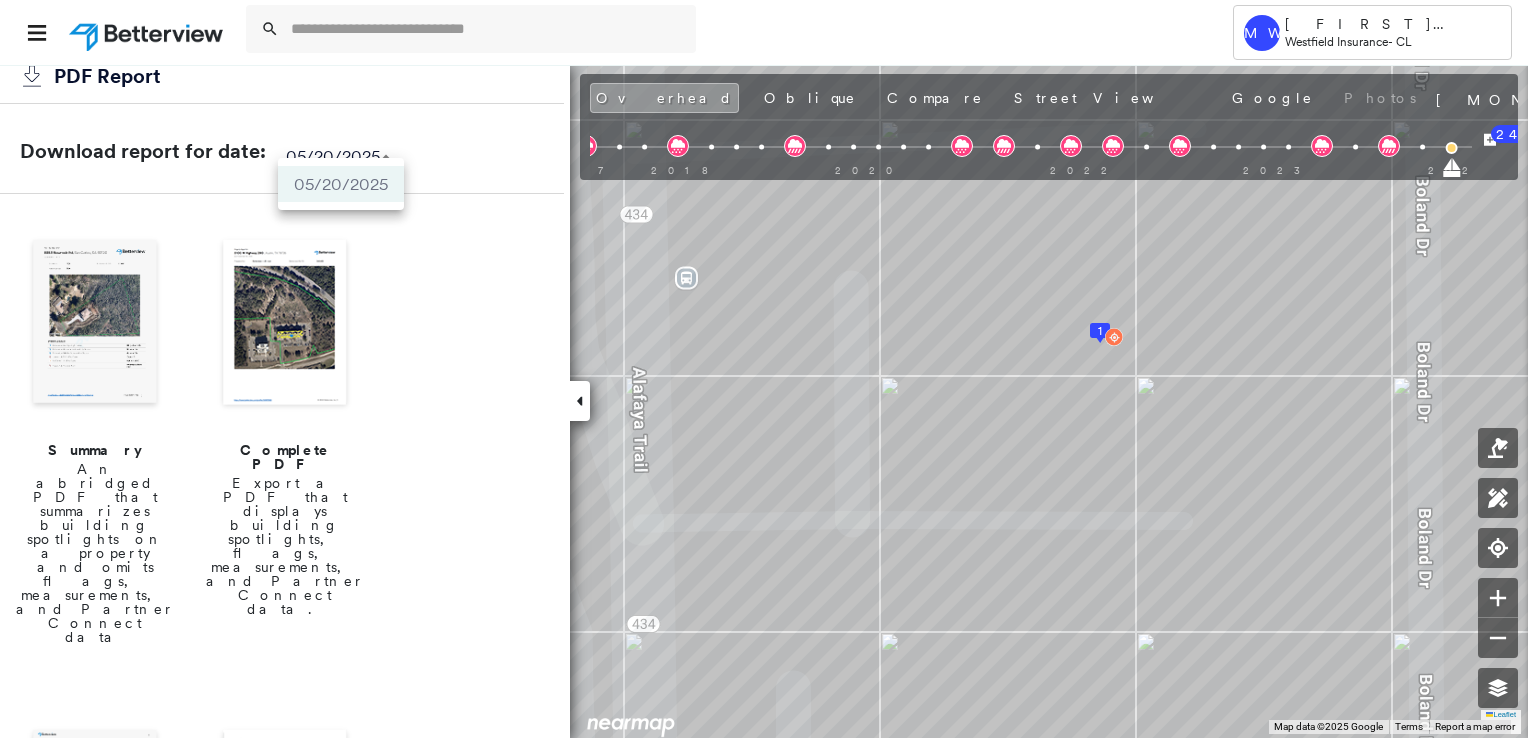 click on "Tower MW [FIRST] [LAST] Westfield Insurance - CL [POSTAL_CODE] [STREET], [CITY], [STATE] [POSTAL_CODE] Assigned to: - Assigned to: - Assigned to: - Open Comments Download PDF Report Summary Construction Occupancy Protection Exposure Determination Overhead Obliques Street View Roof Spotlight™ Index : 56 out of 100 0 100 25 50 75 1 Building Roof Scores 1 Buildings Policy Information Flags : 1 (0 cleared, 1 uncleared) Construction Roof Spotlights : Staining, Tile or Shingle Staining, Overhang, Vent Property Features : Car, Road (Drivable Surface), Asphalt, Significantly Stained Pavement, Repaired Pavement and 5 more Roof Size & Shape : 1 building - Hip | Asphalt Shingle BuildZoom - Building Permit Data and Analysis Occupancy Place Detail Protection Exposure Fire Path FEMA Risk Index Wind Claim Predictor: Average Risk 3 out of 5 Hurricane Regional Hazard: 2 out of 5 Additional Perils Tree Fall Risk: Present Determination Flags : 1 (0 cleared, 1 uncleared) Uncleared Flags (1) Cleared Flags (0) Med Clear" at bounding box center (764, 369) 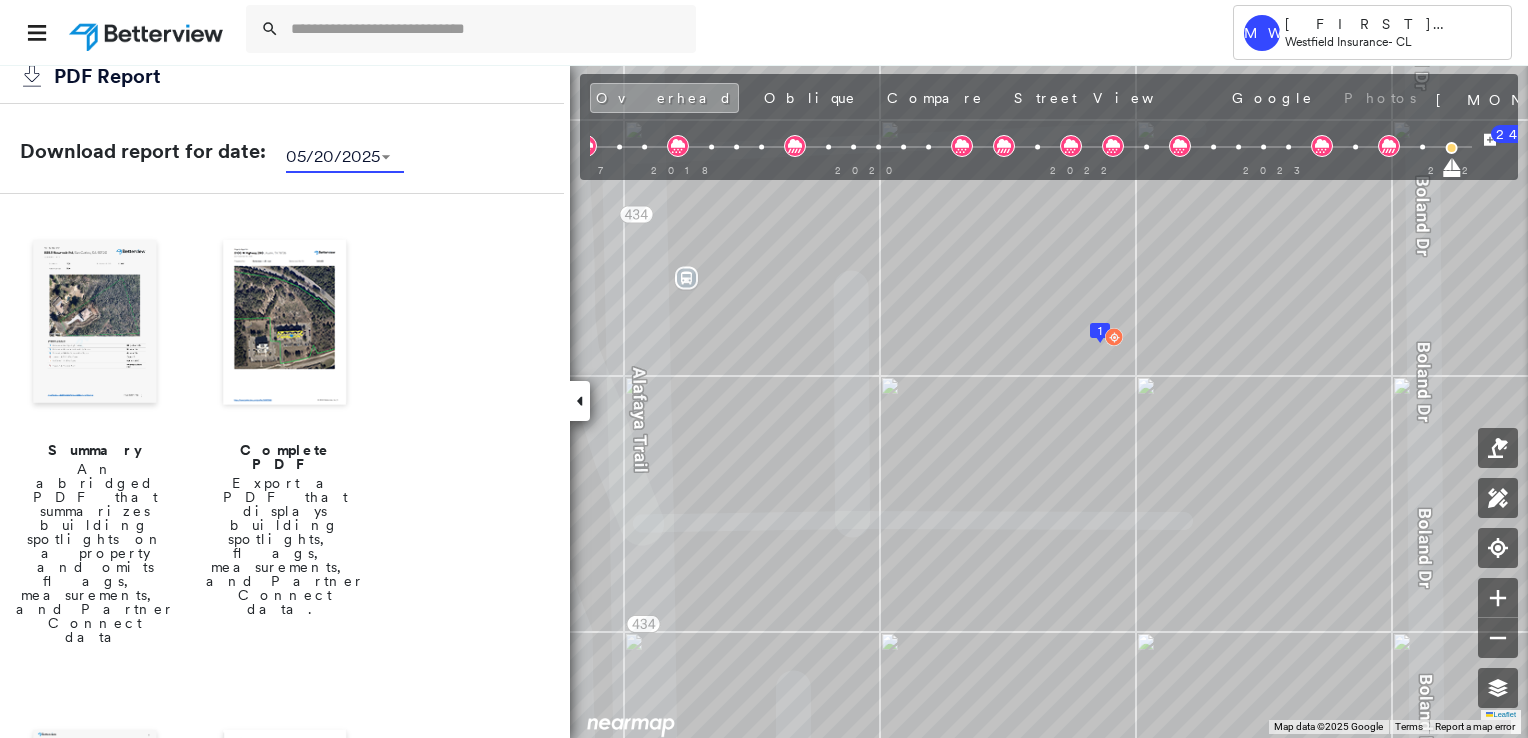 click at bounding box center [285, 324] 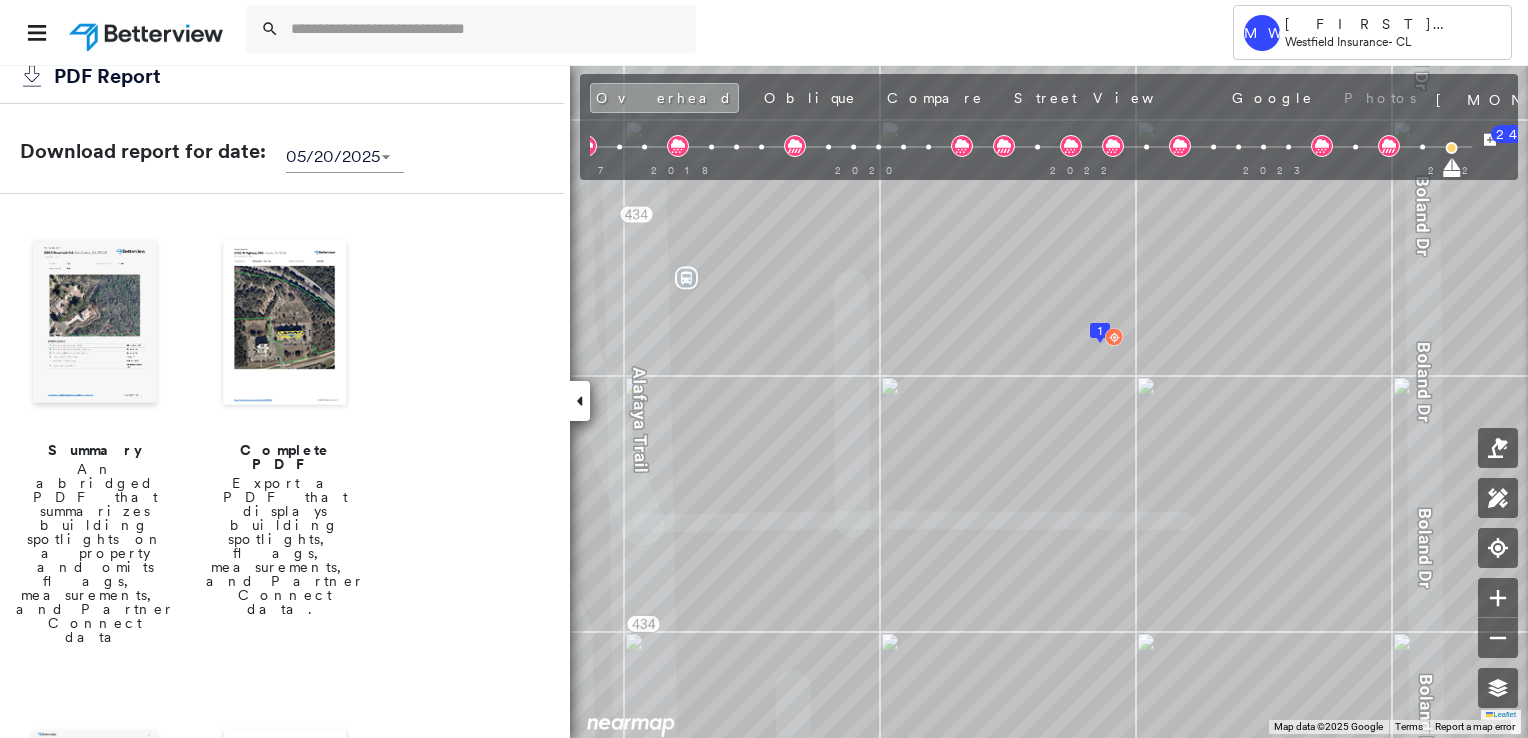 click at bounding box center [285, 324] 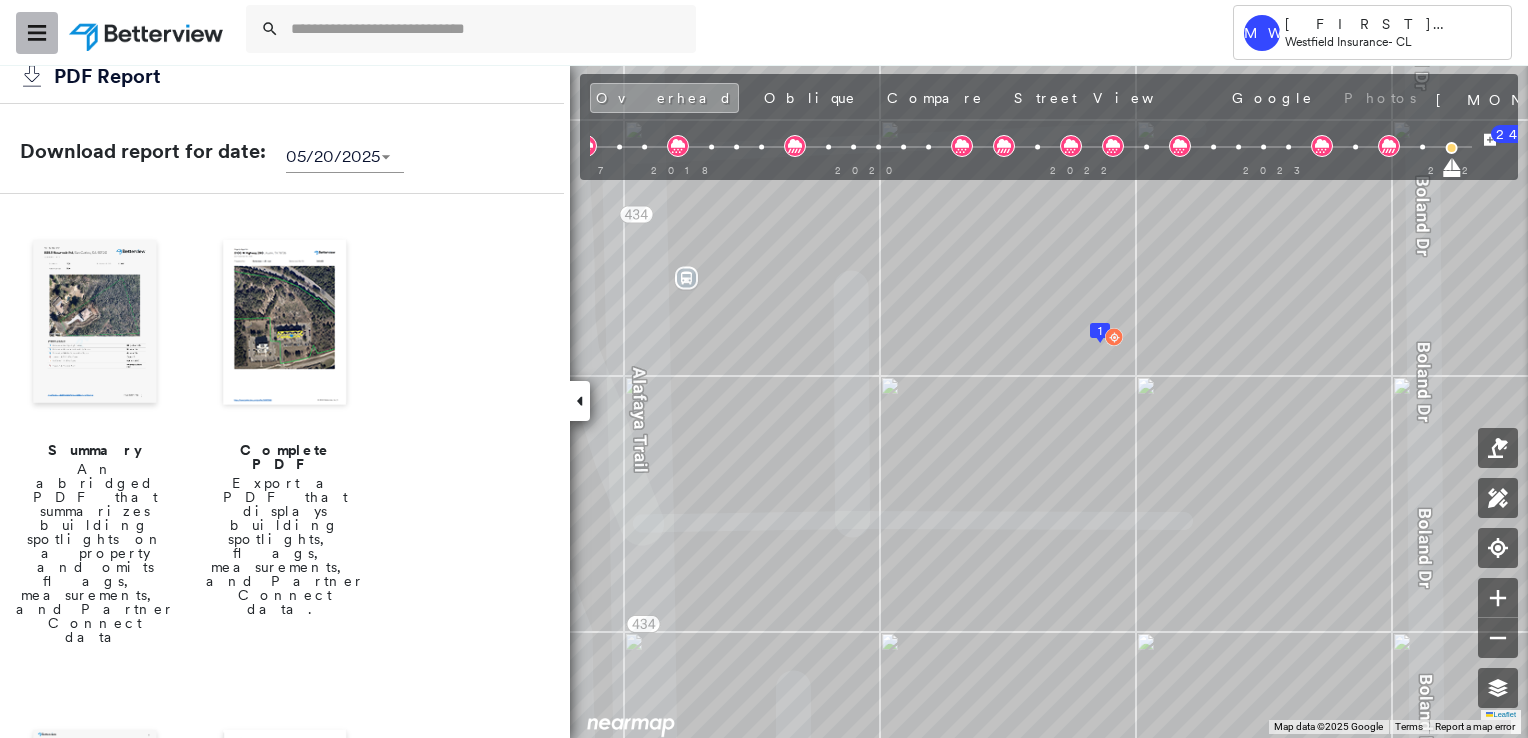 click at bounding box center (37, 33) 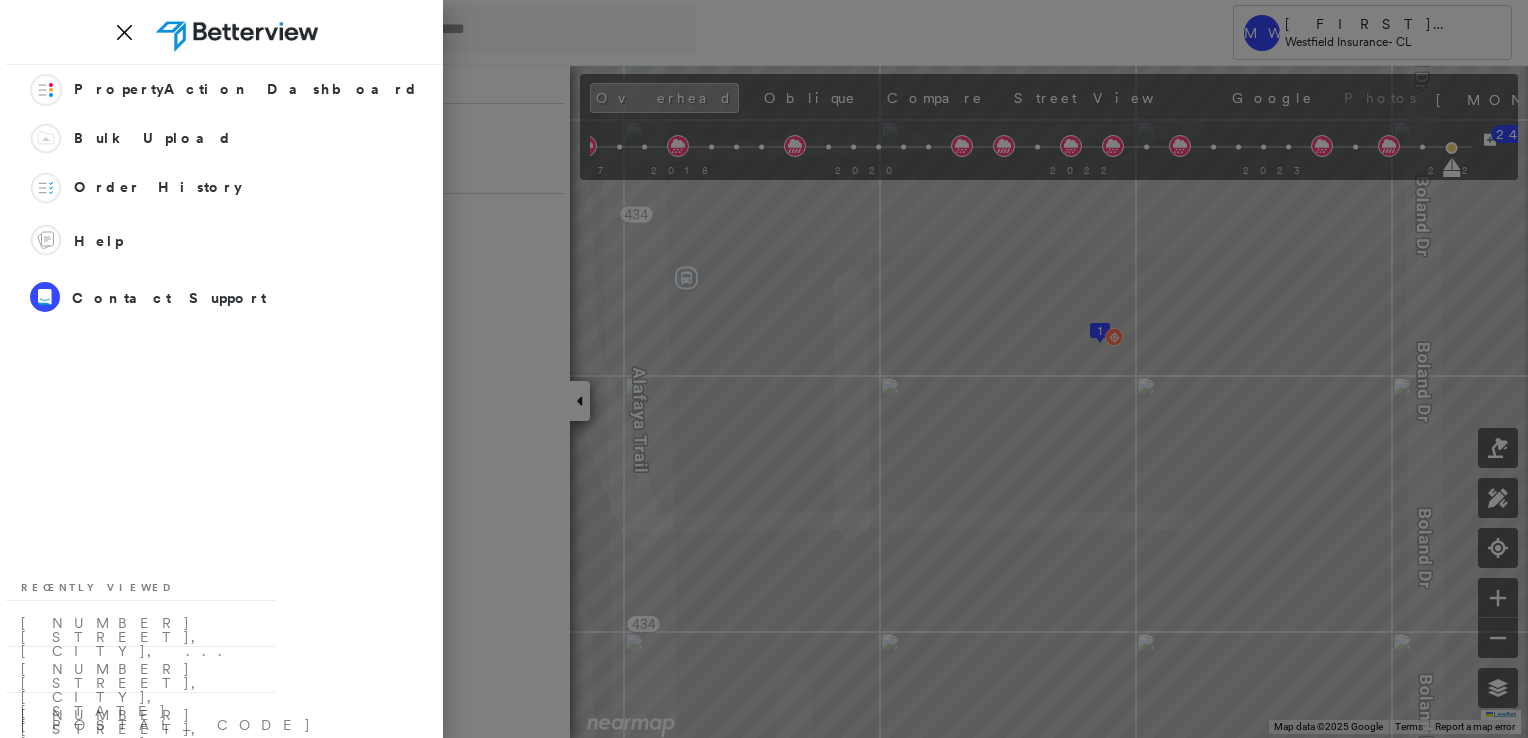 click at bounding box center (764, 369) 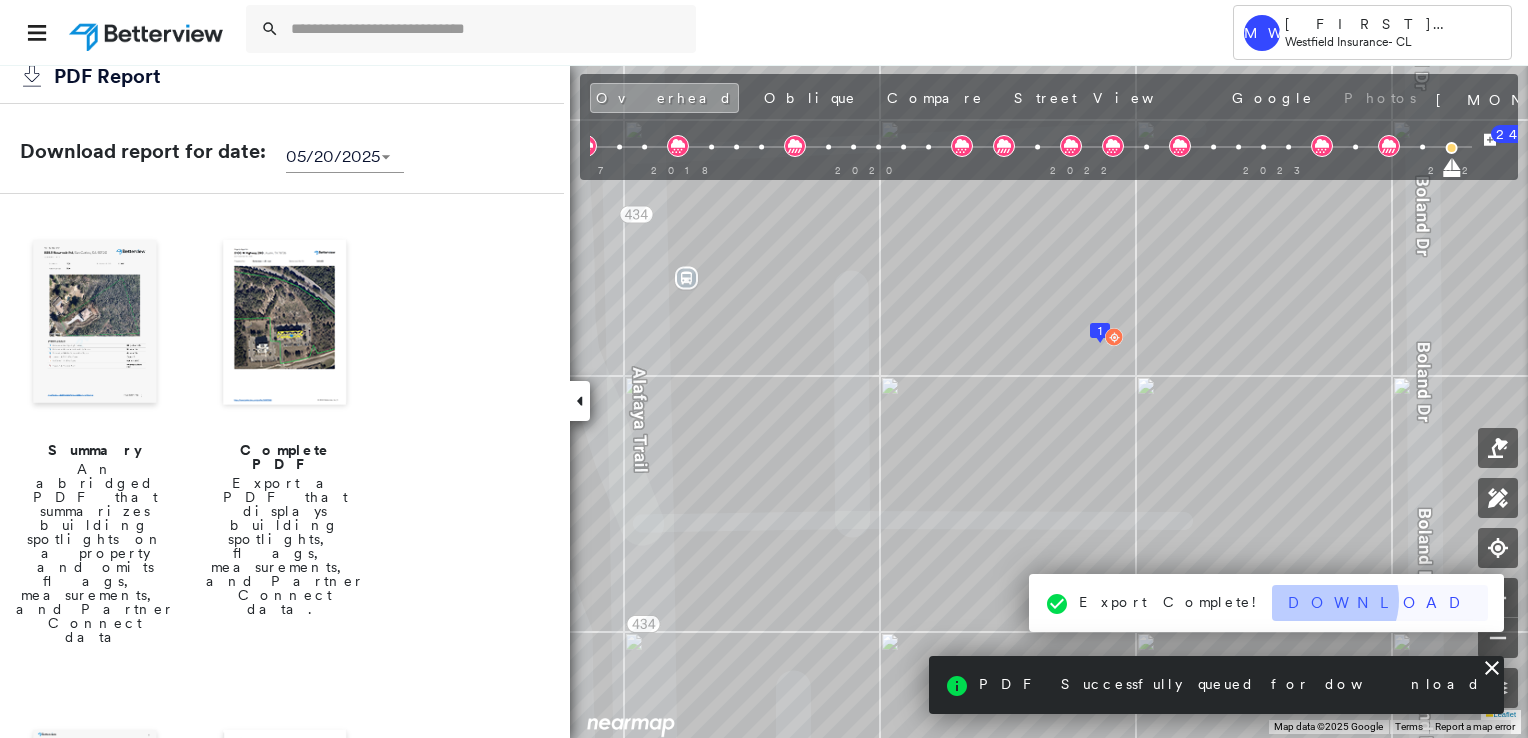 click on "Download" at bounding box center [1380, 603] 